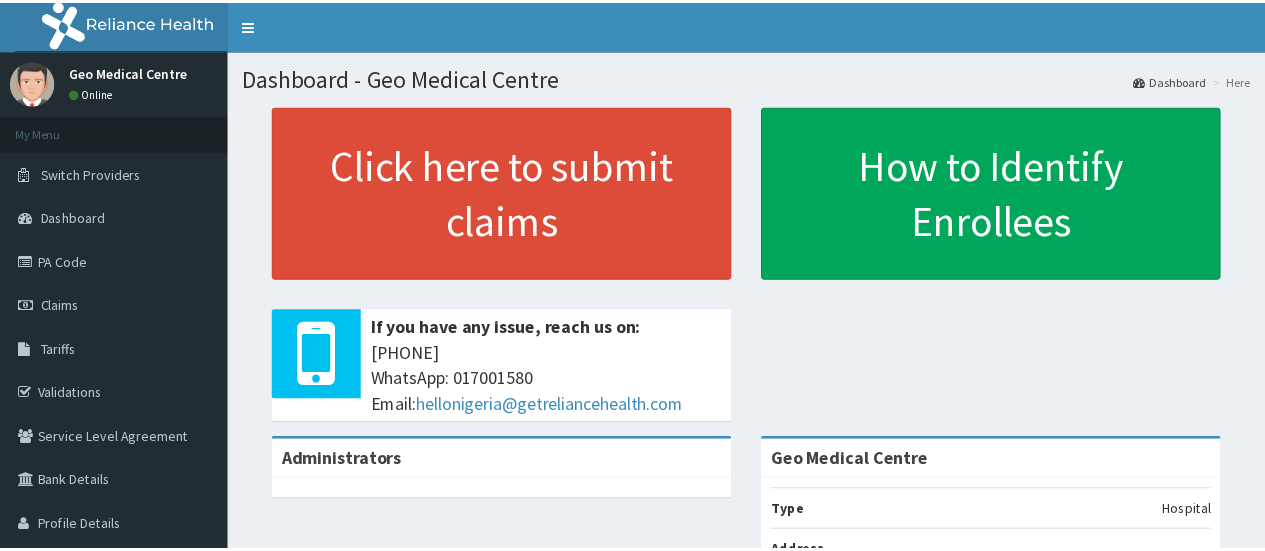 scroll, scrollTop: 0, scrollLeft: 0, axis: both 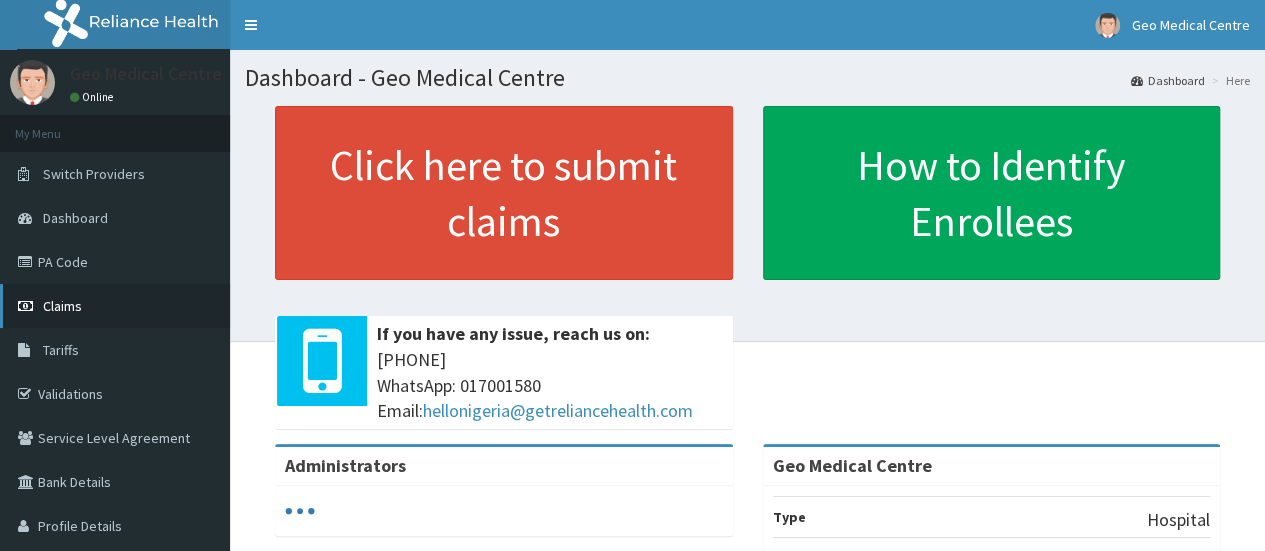 click on "Claims" at bounding box center [115, 306] 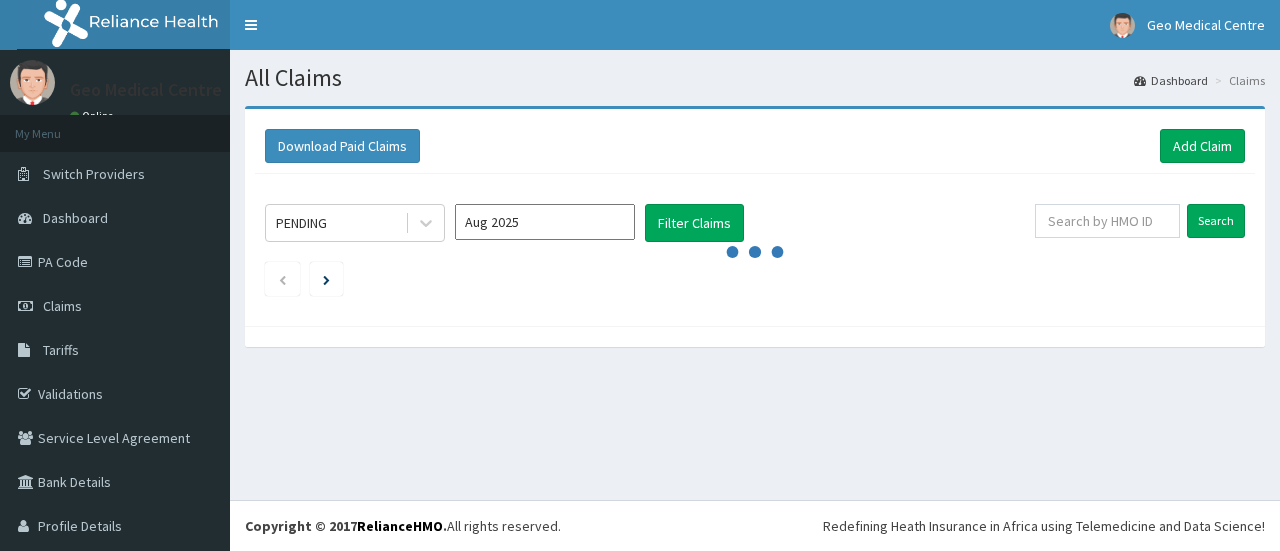 scroll, scrollTop: 0, scrollLeft: 0, axis: both 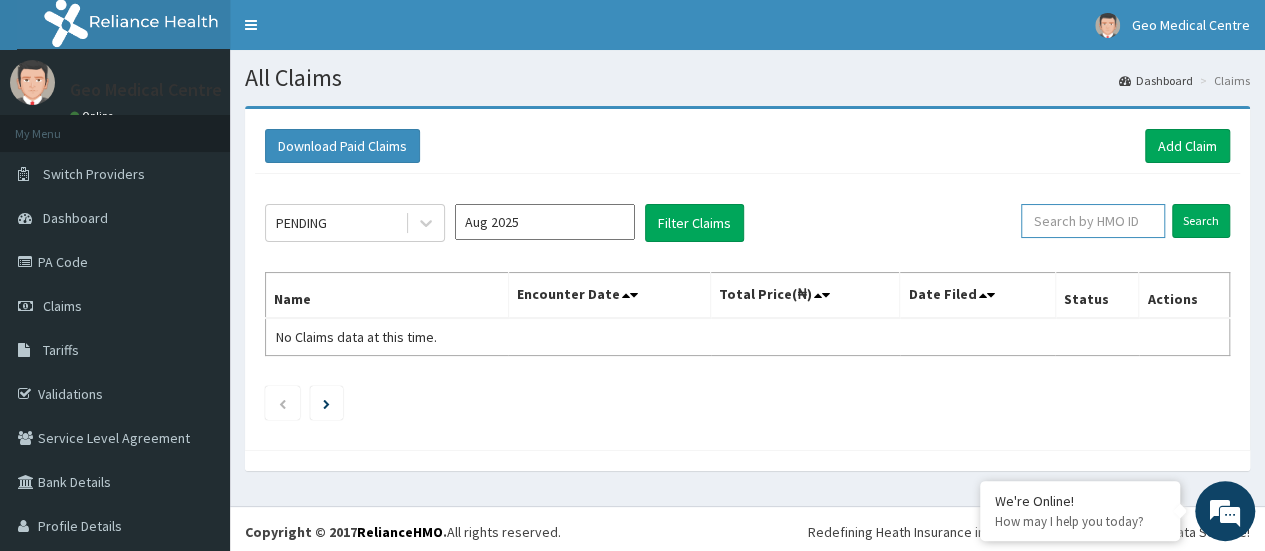 click at bounding box center [1093, 221] 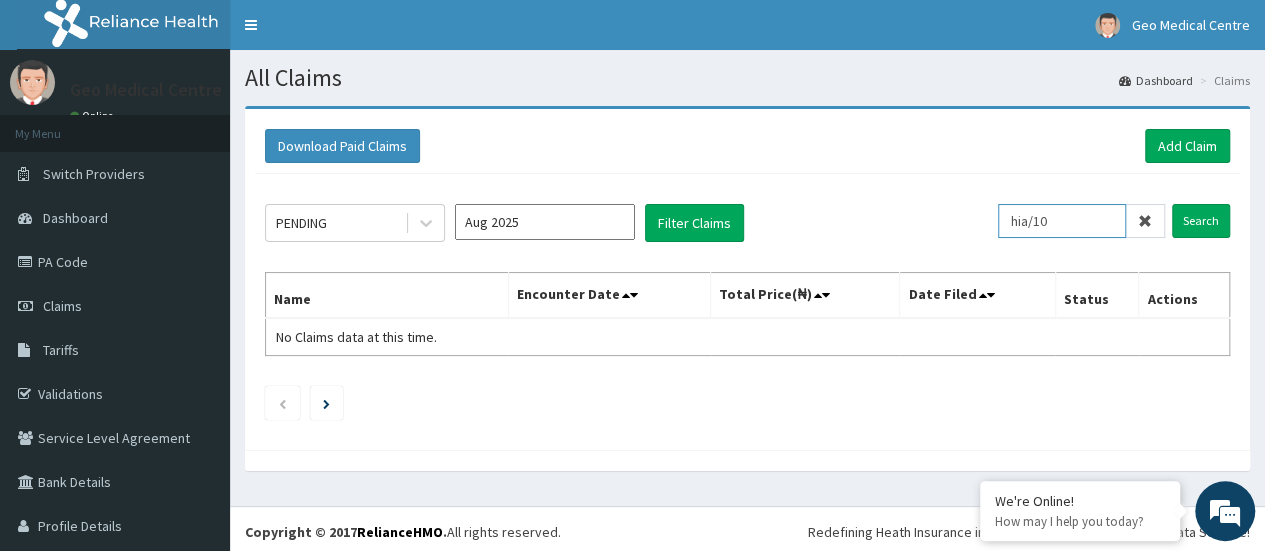 scroll, scrollTop: 0, scrollLeft: 0, axis: both 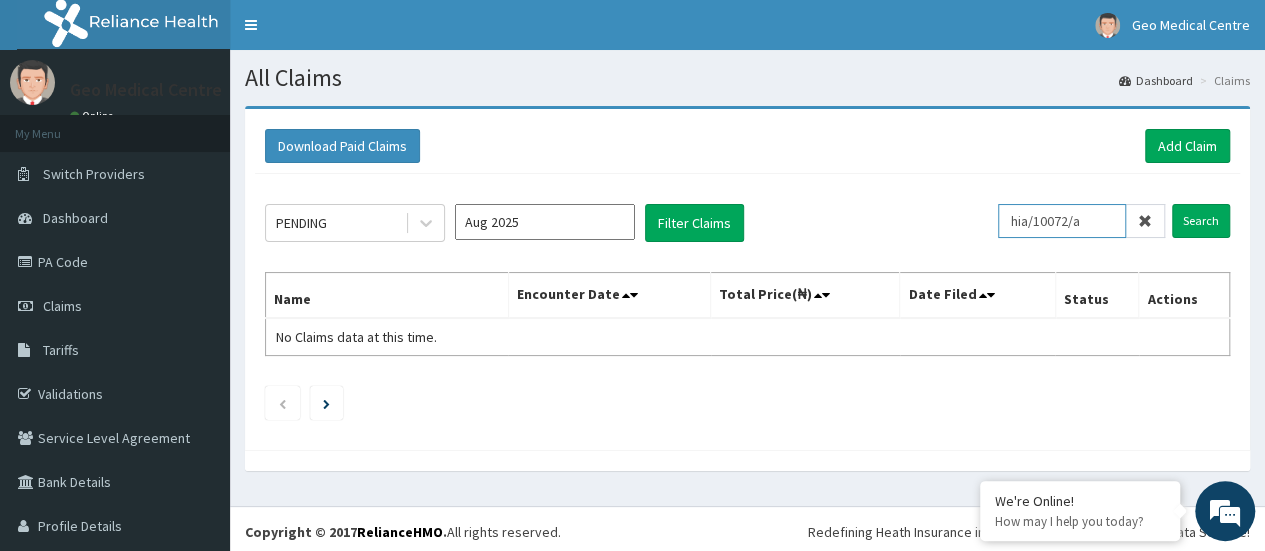 type on "hia/10072/a" 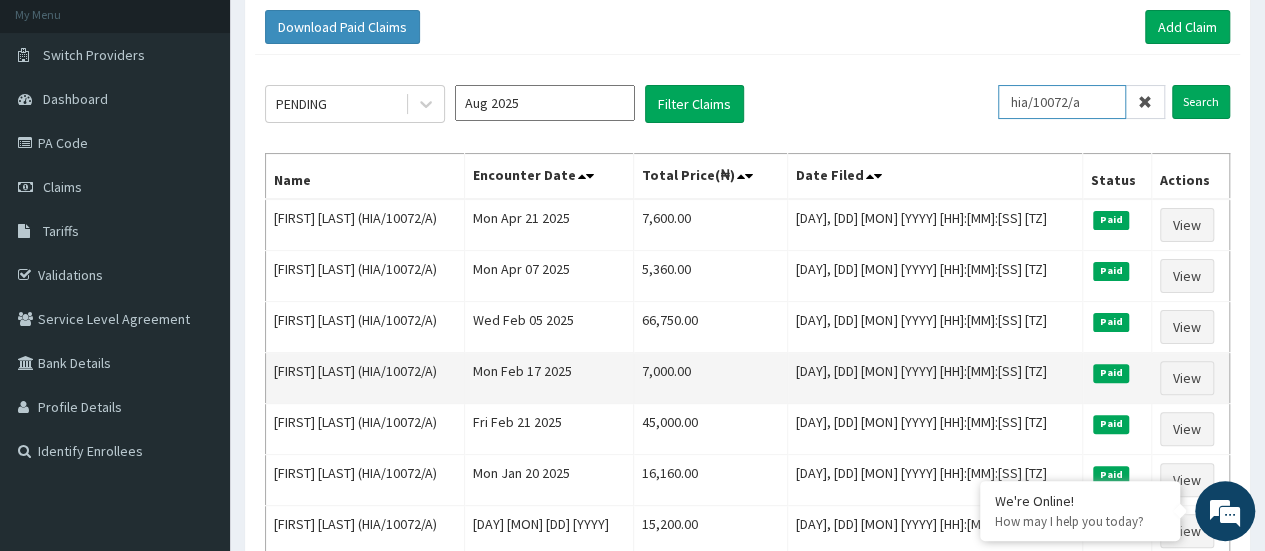 scroll, scrollTop: 118, scrollLeft: 0, axis: vertical 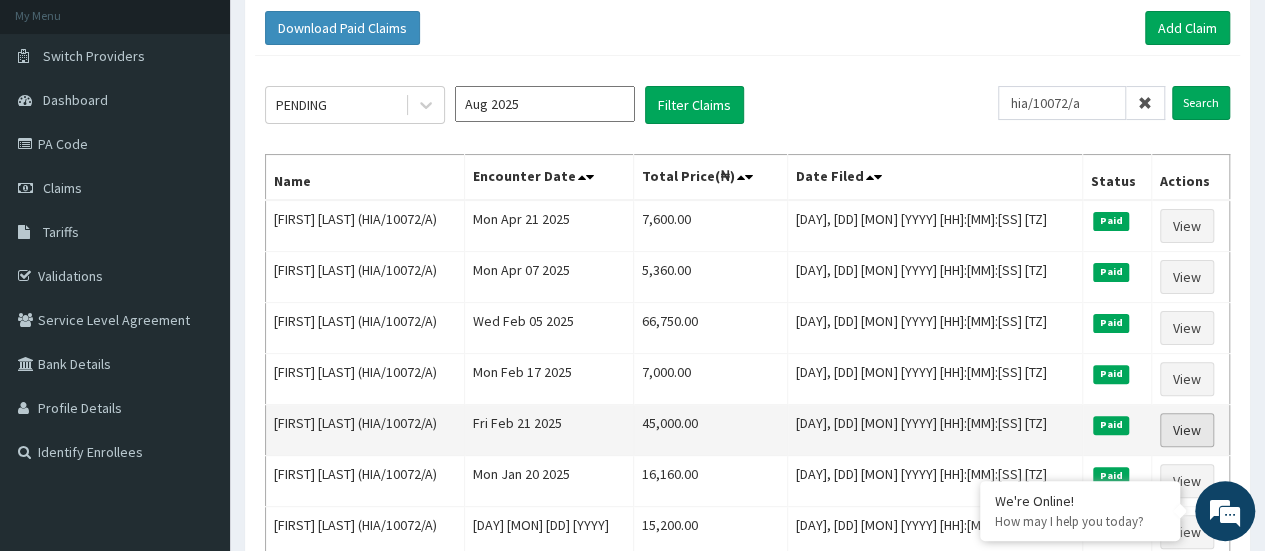 click on "View" at bounding box center [1187, 430] 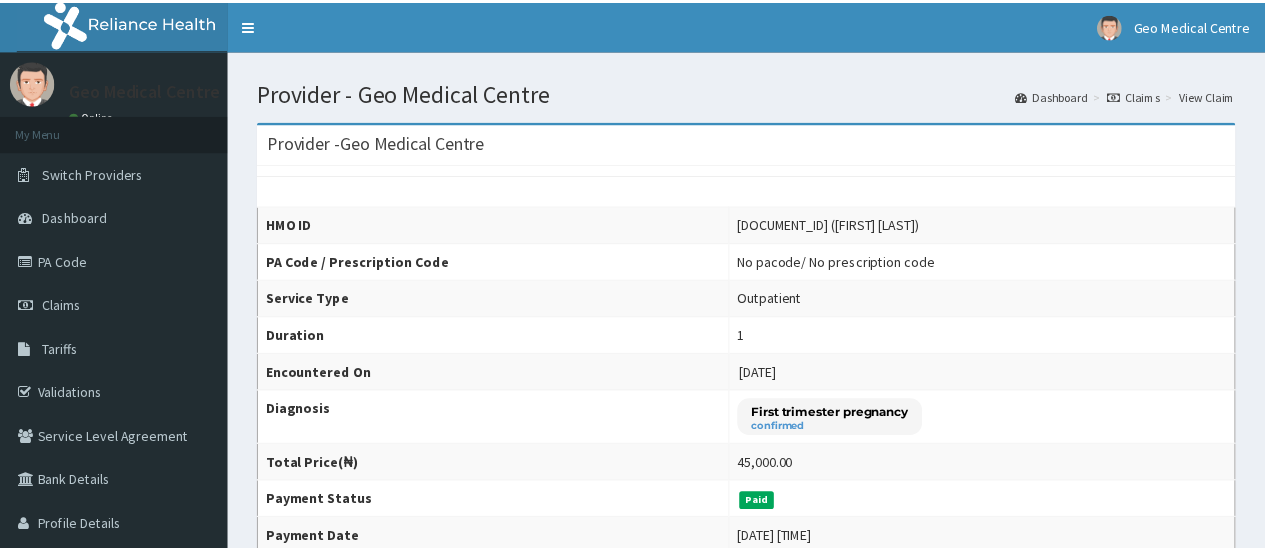 scroll, scrollTop: 0, scrollLeft: 0, axis: both 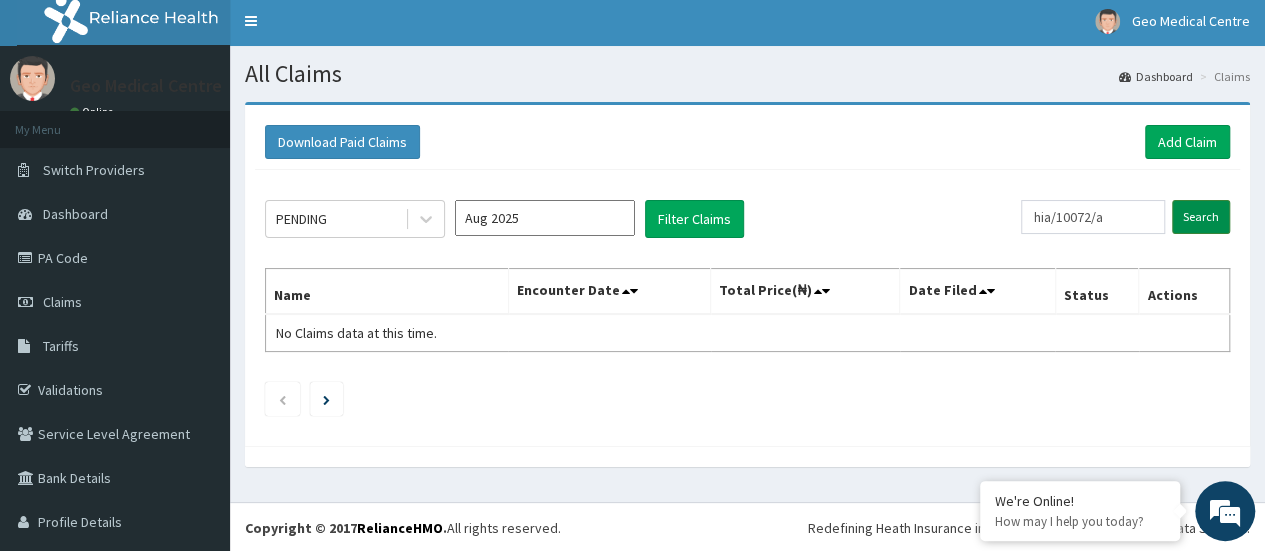 click on "Search" at bounding box center (1201, 217) 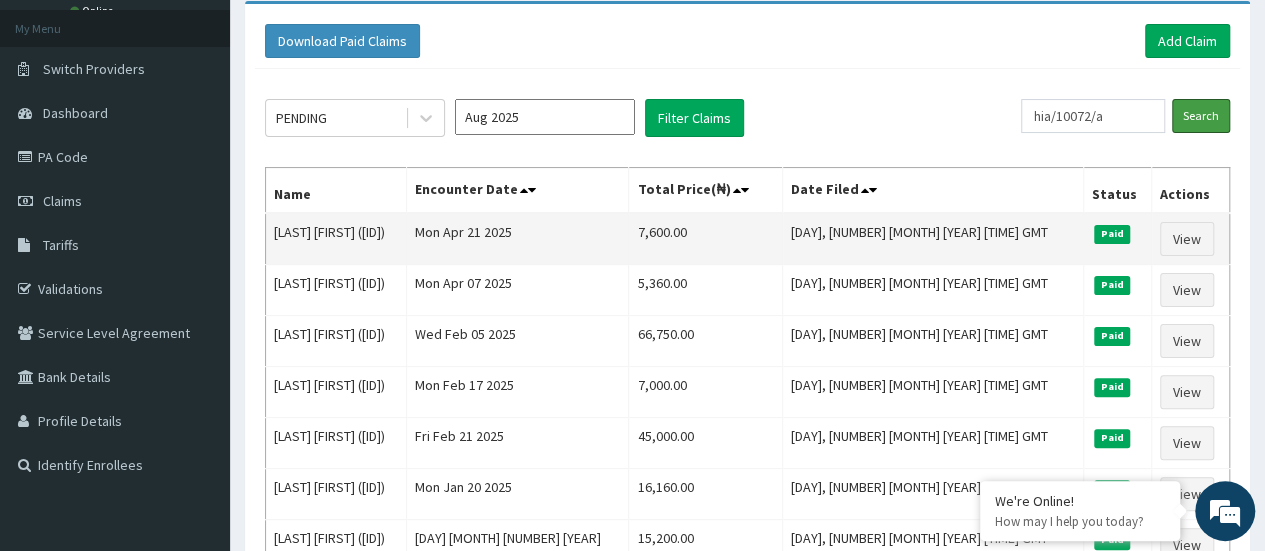 scroll, scrollTop: 109, scrollLeft: 0, axis: vertical 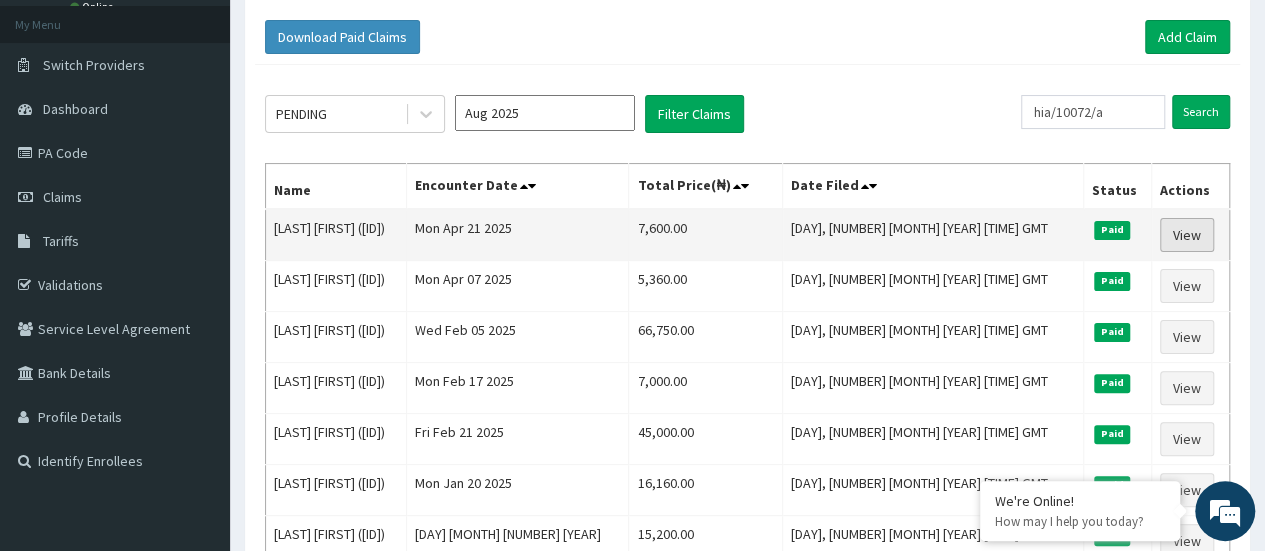 click on "View" at bounding box center [1187, 235] 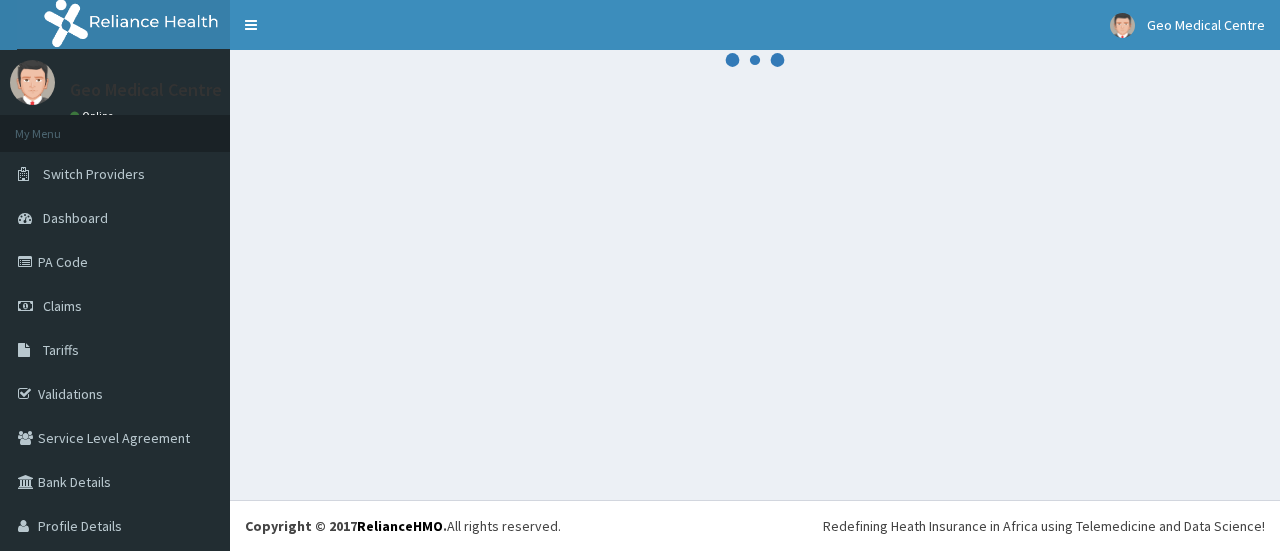 scroll, scrollTop: 0, scrollLeft: 0, axis: both 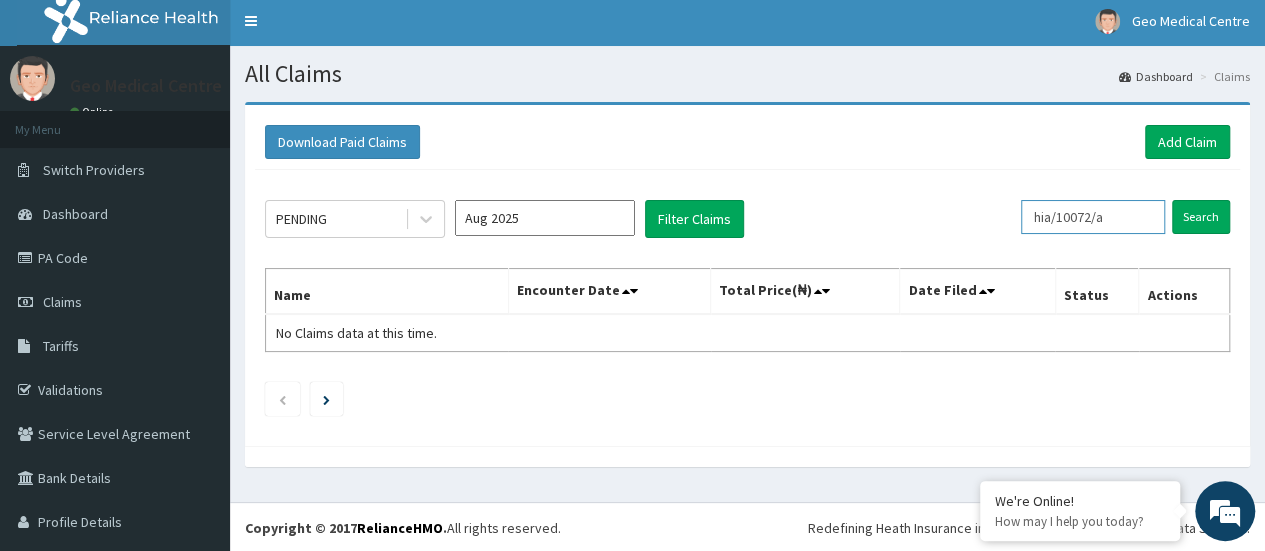 click on "hia/10072/a" at bounding box center (1093, 217) 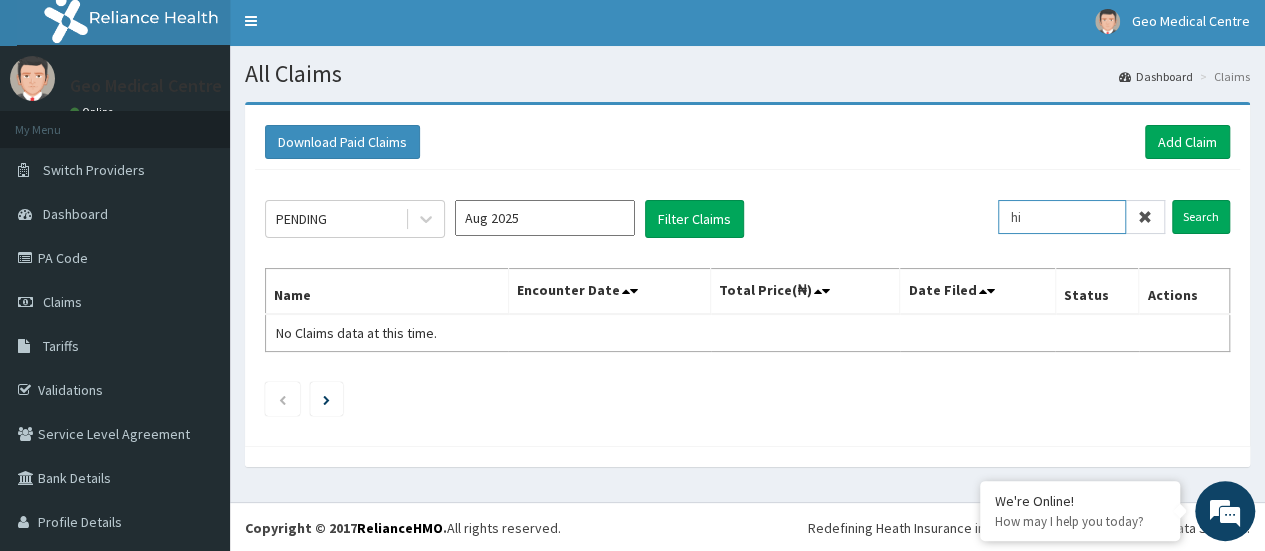 type on "h" 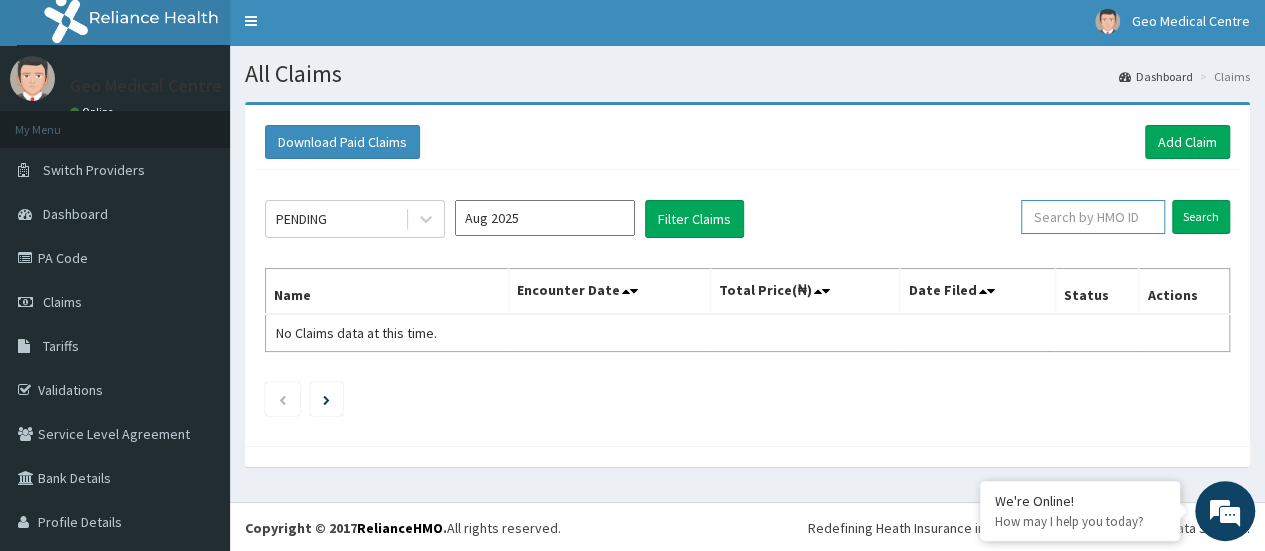 type on "0" 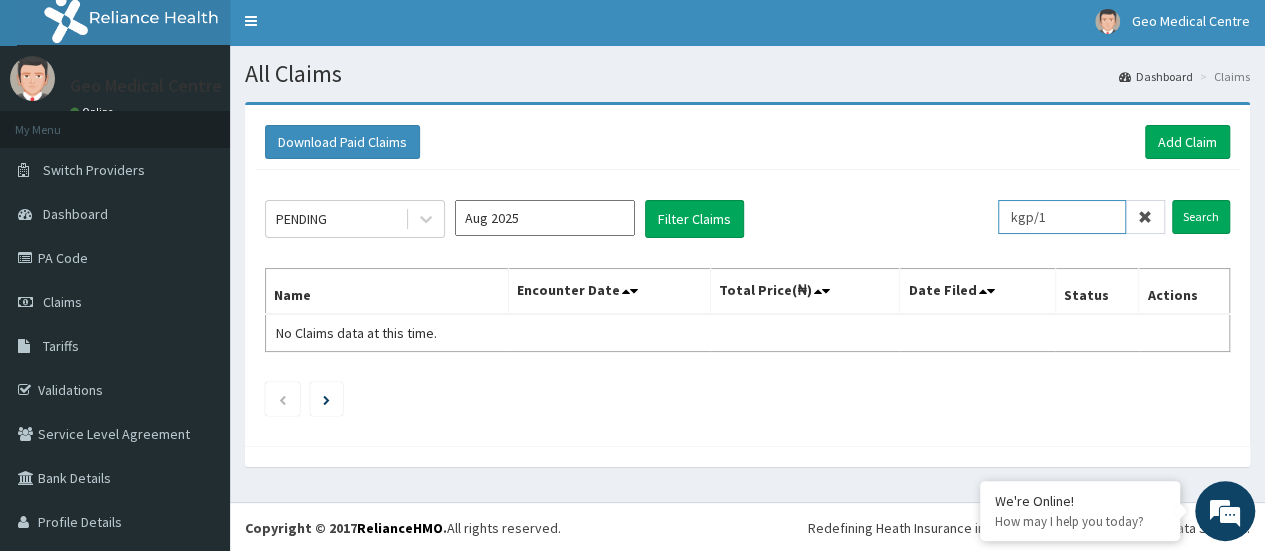 scroll, scrollTop: 0, scrollLeft: 0, axis: both 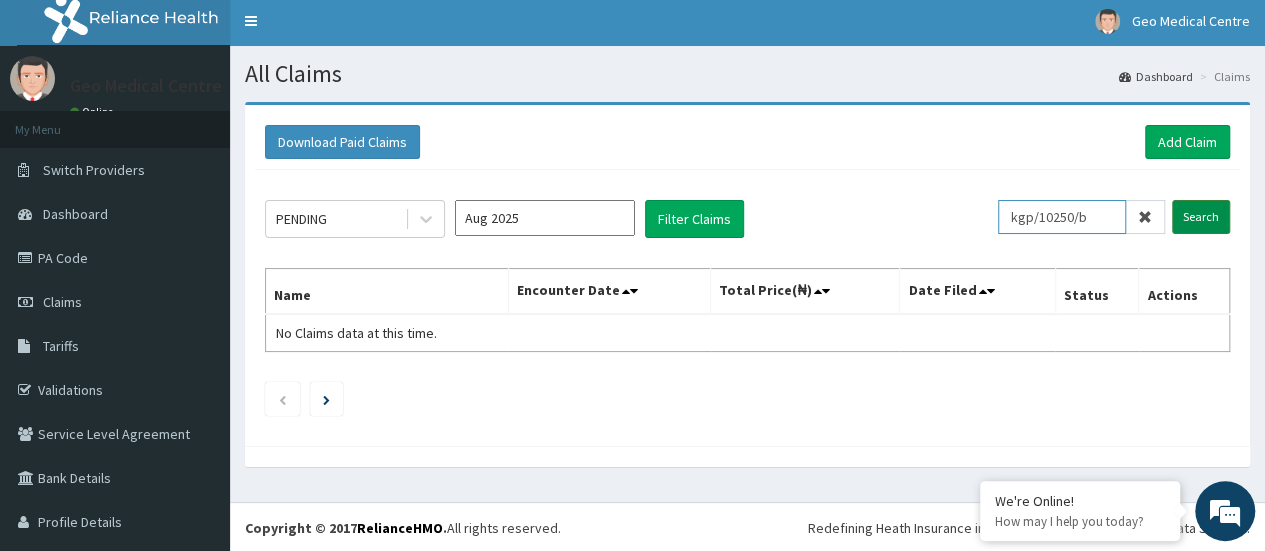 type on "kgp/10250/b" 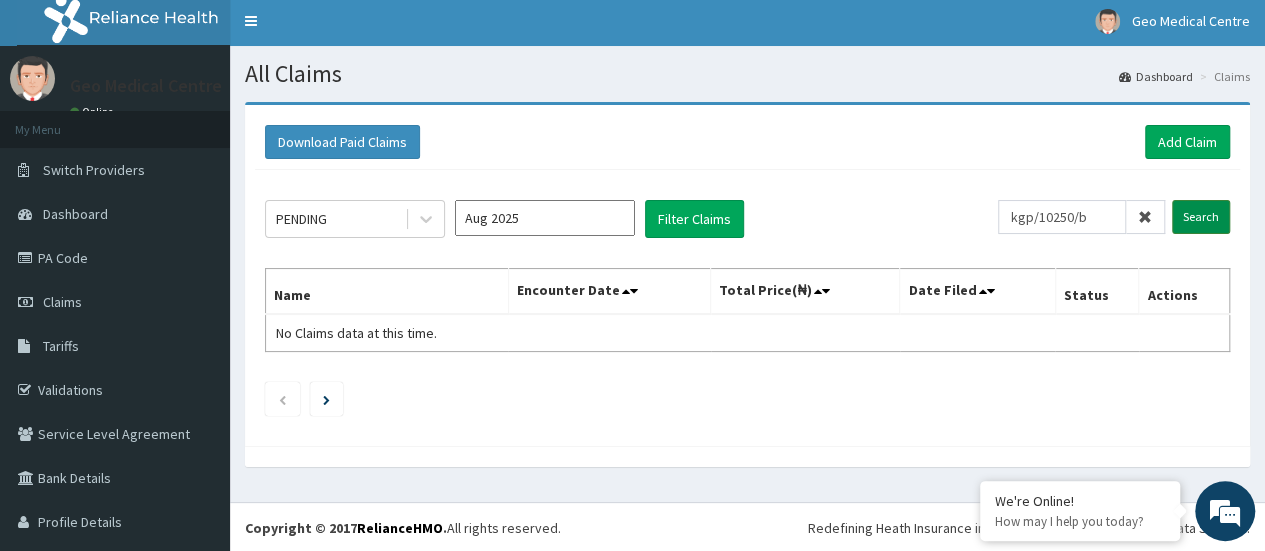 click on "Search" at bounding box center (1201, 217) 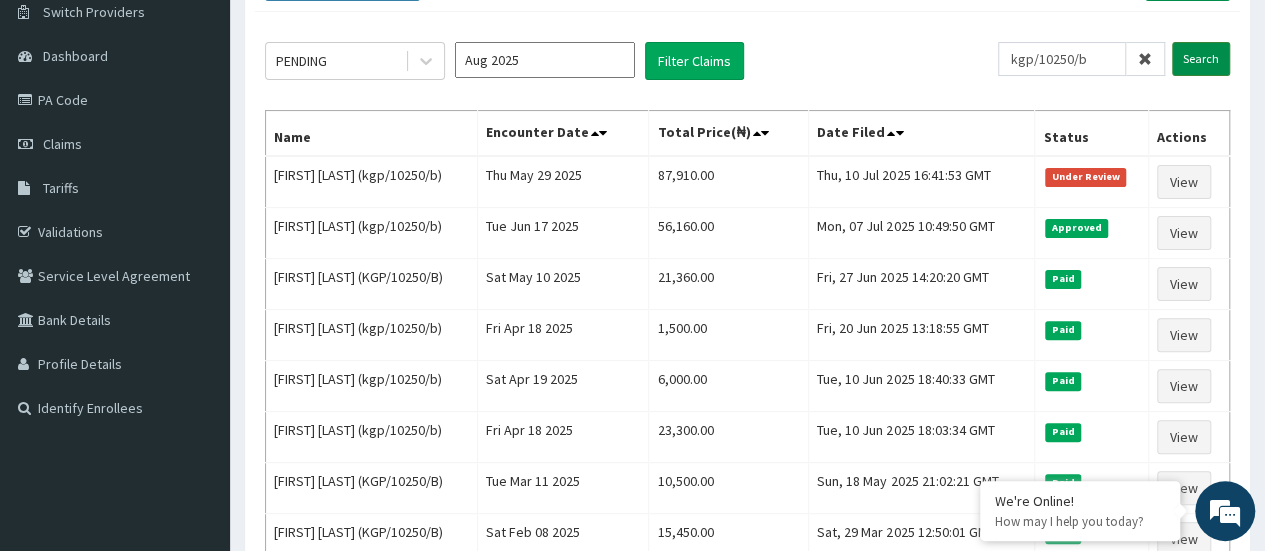 scroll, scrollTop: 161, scrollLeft: 0, axis: vertical 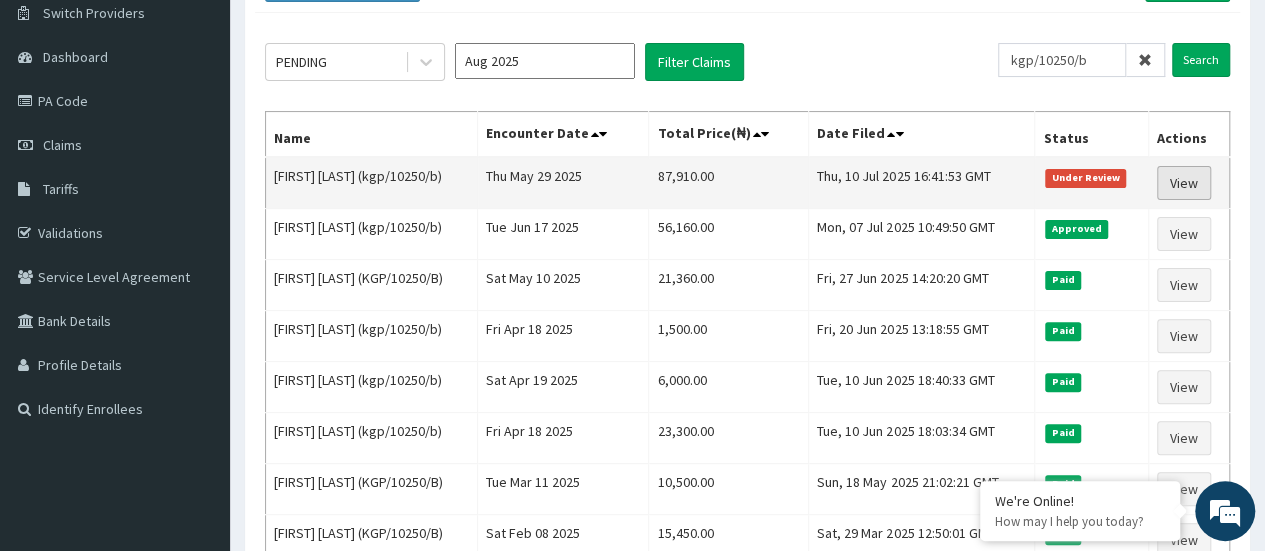 click on "View" at bounding box center [1184, 183] 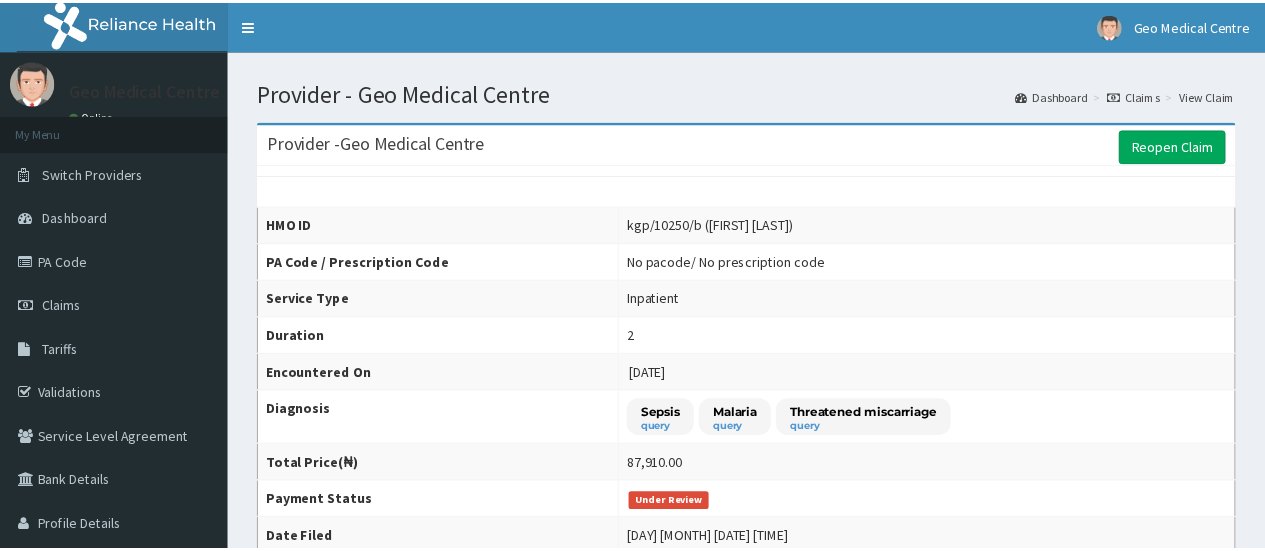 scroll, scrollTop: 0, scrollLeft: 0, axis: both 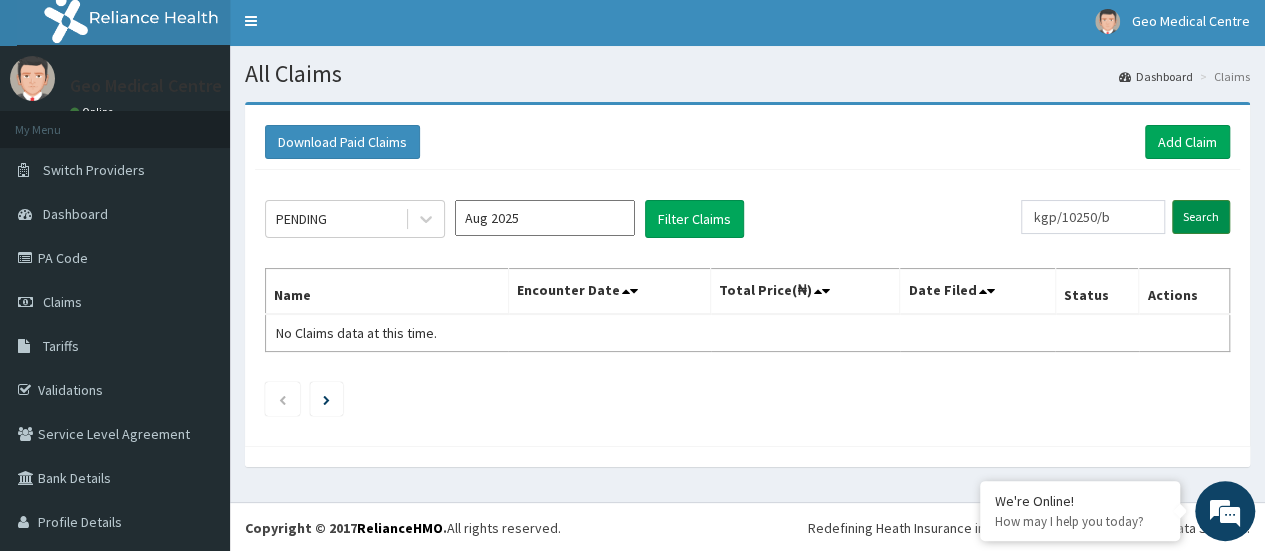click on "Search" at bounding box center (1201, 217) 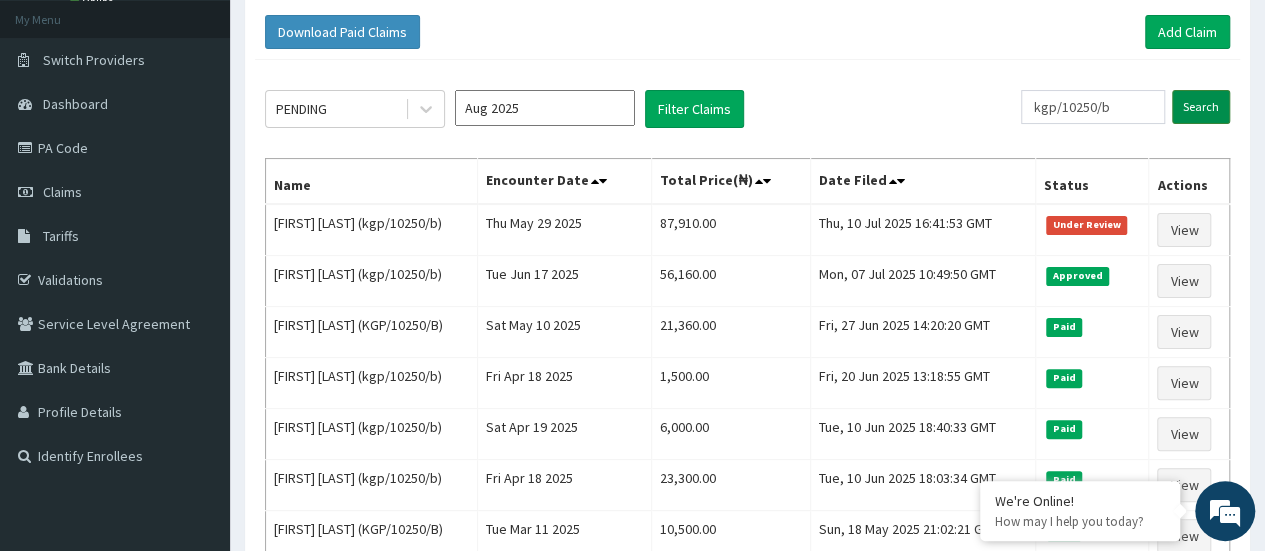 scroll, scrollTop: 116, scrollLeft: 0, axis: vertical 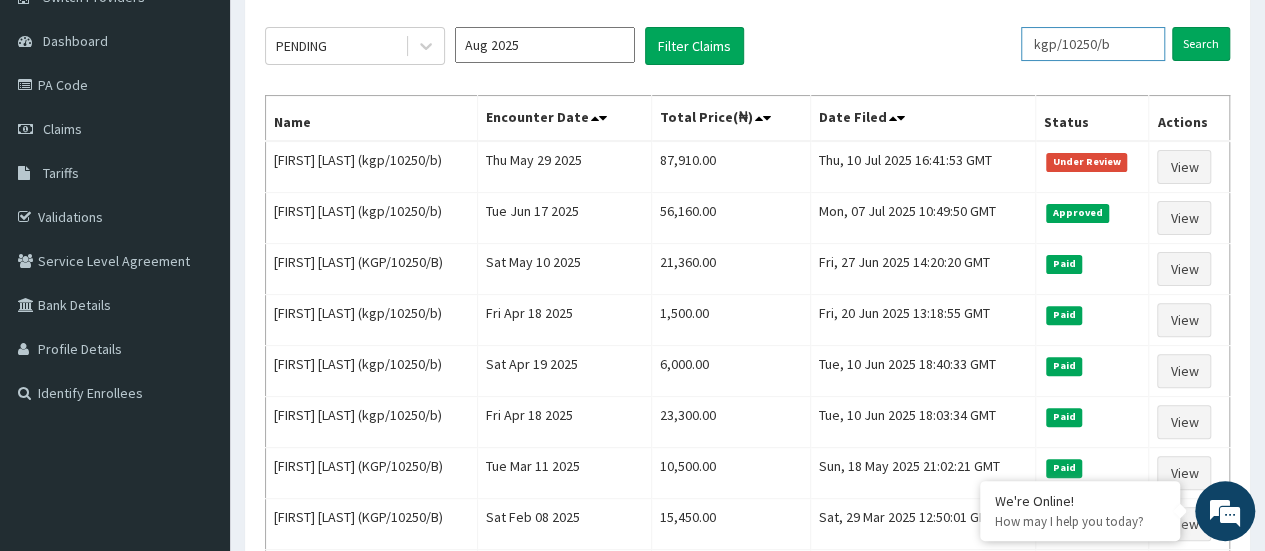 click on "kgp/10250/b" at bounding box center (1093, 44) 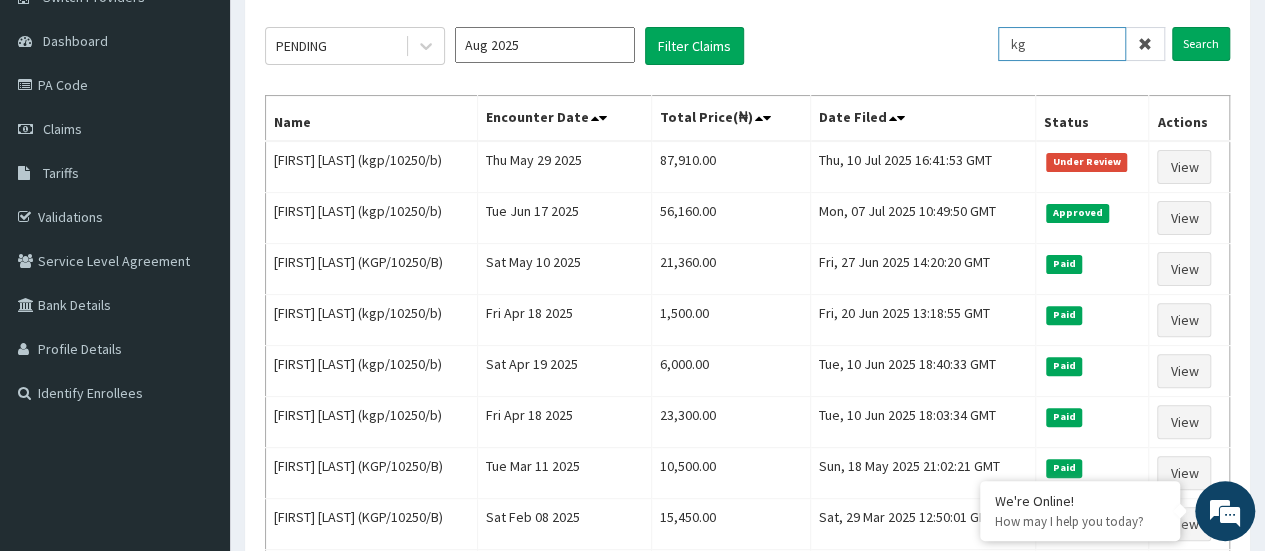 type on "k" 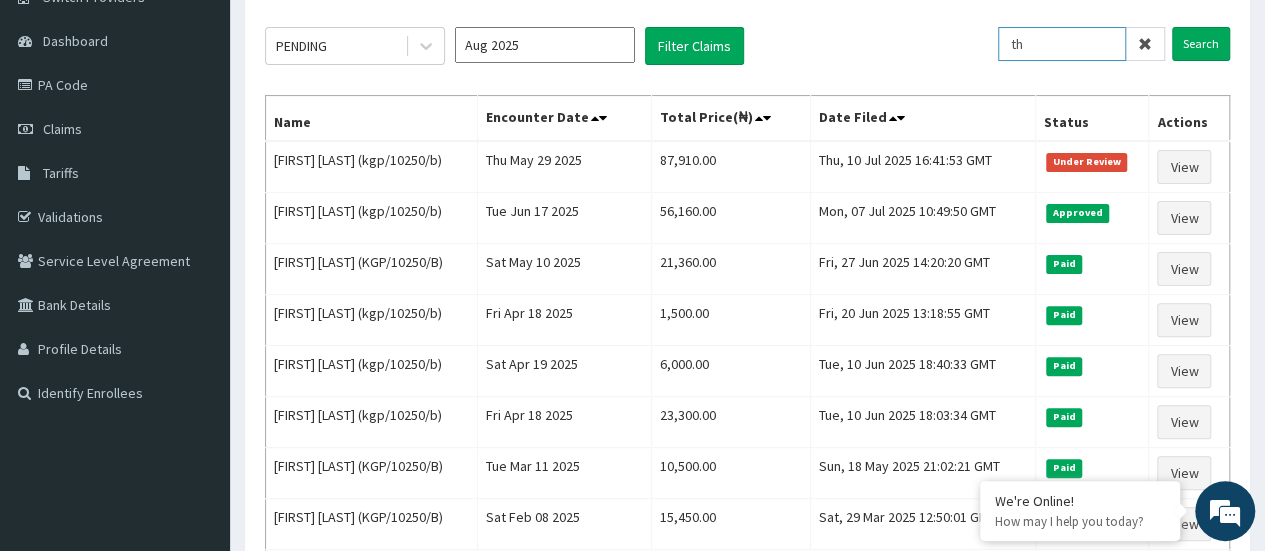 type on "t" 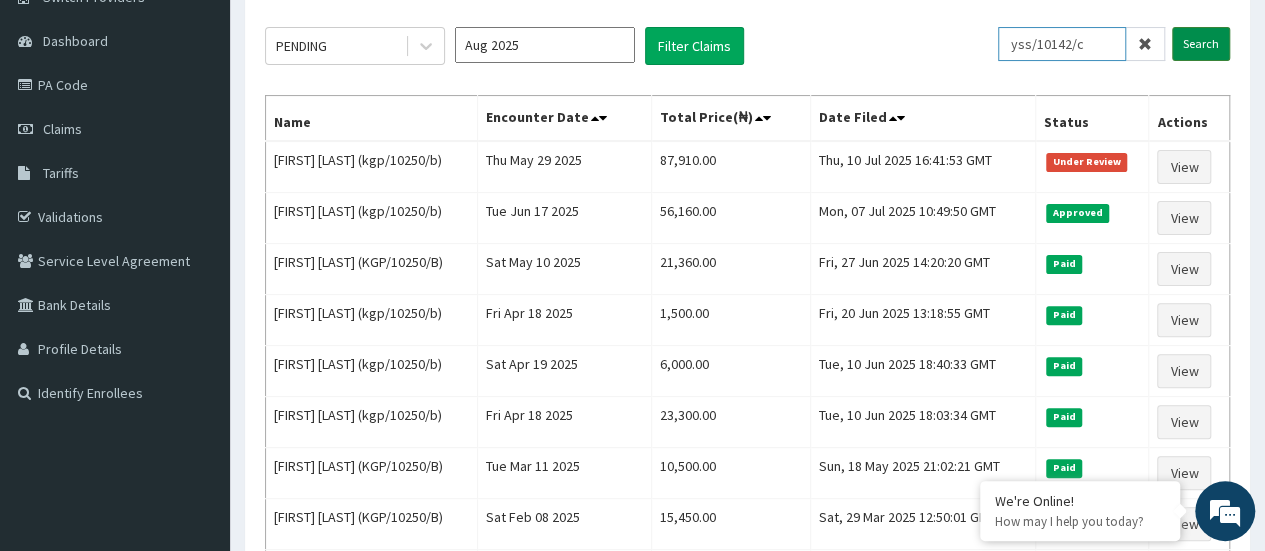 type on "yss/10142/c" 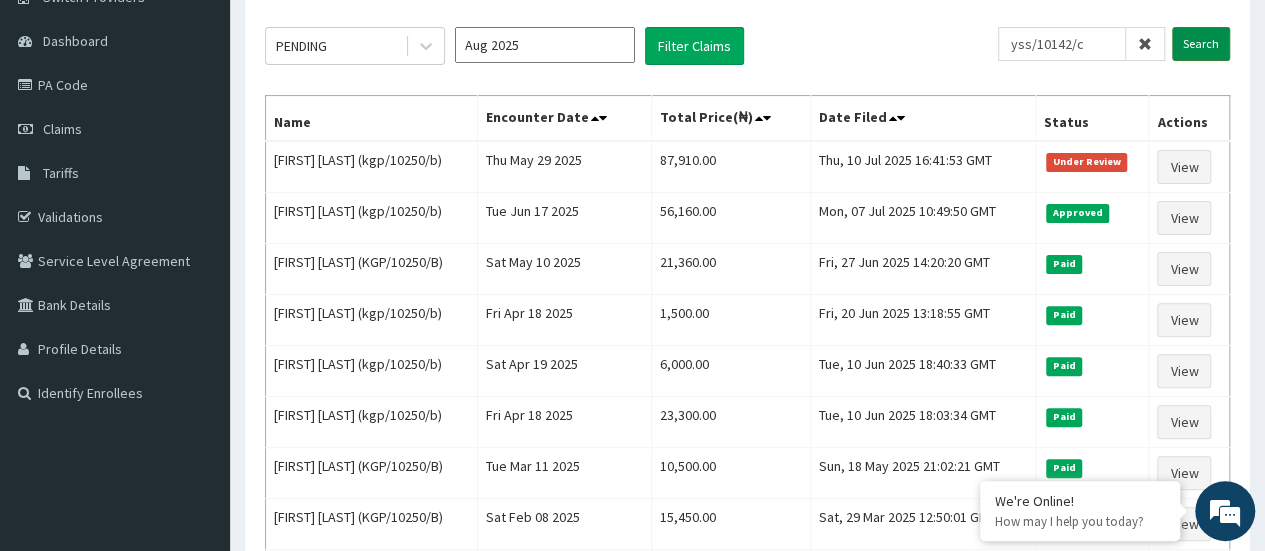 click on "Search" at bounding box center (1201, 44) 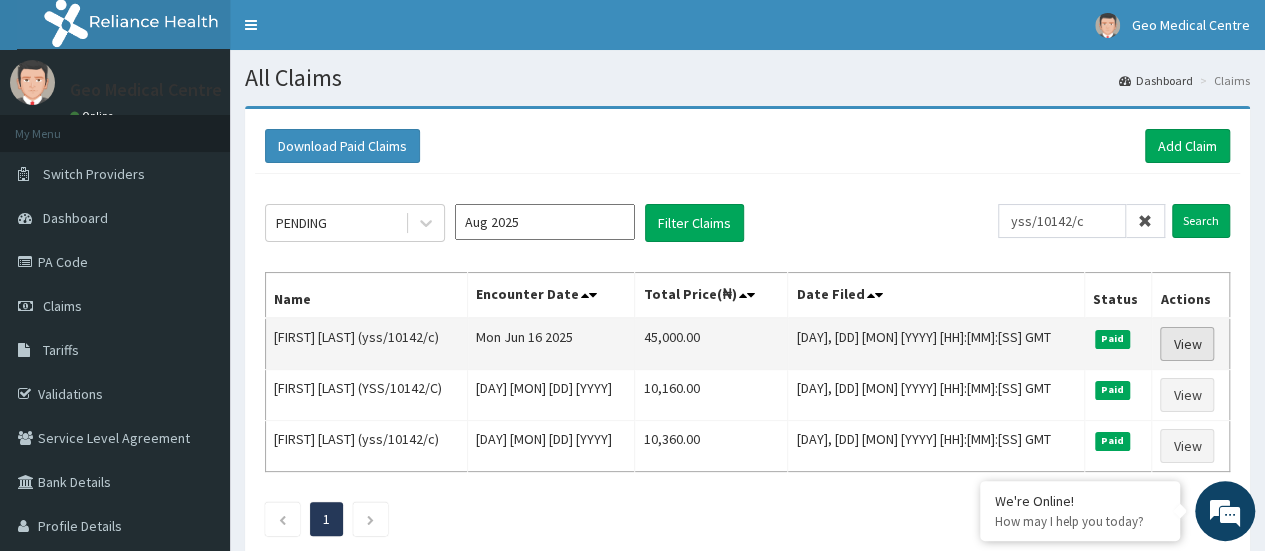 click on "View" at bounding box center [1187, 344] 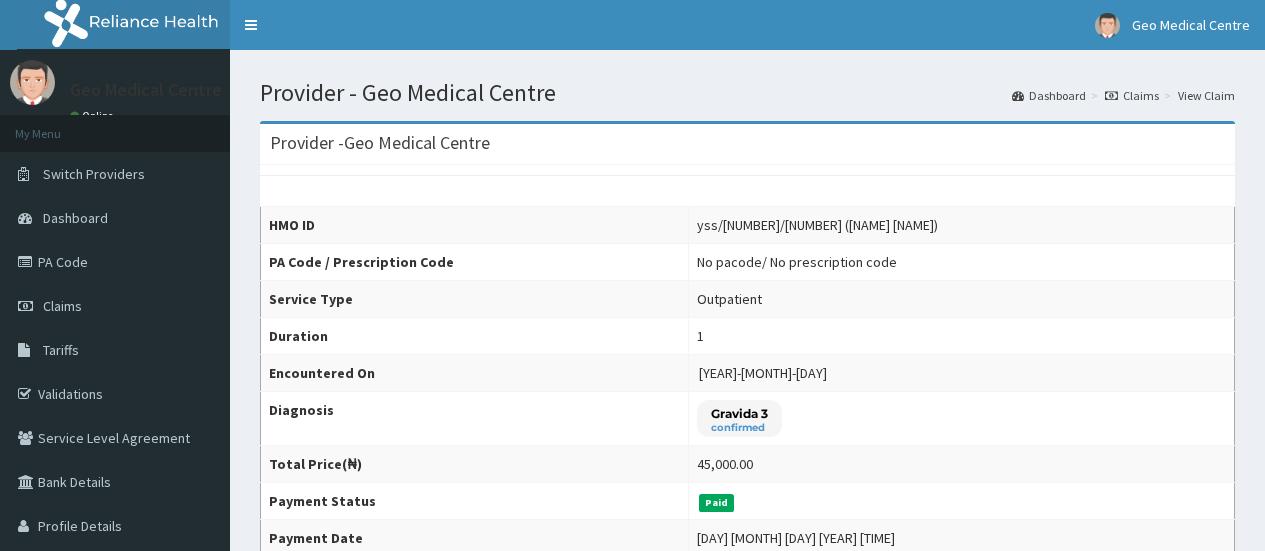 scroll, scrollTop: 0, scrollLeft: 0, axis: both 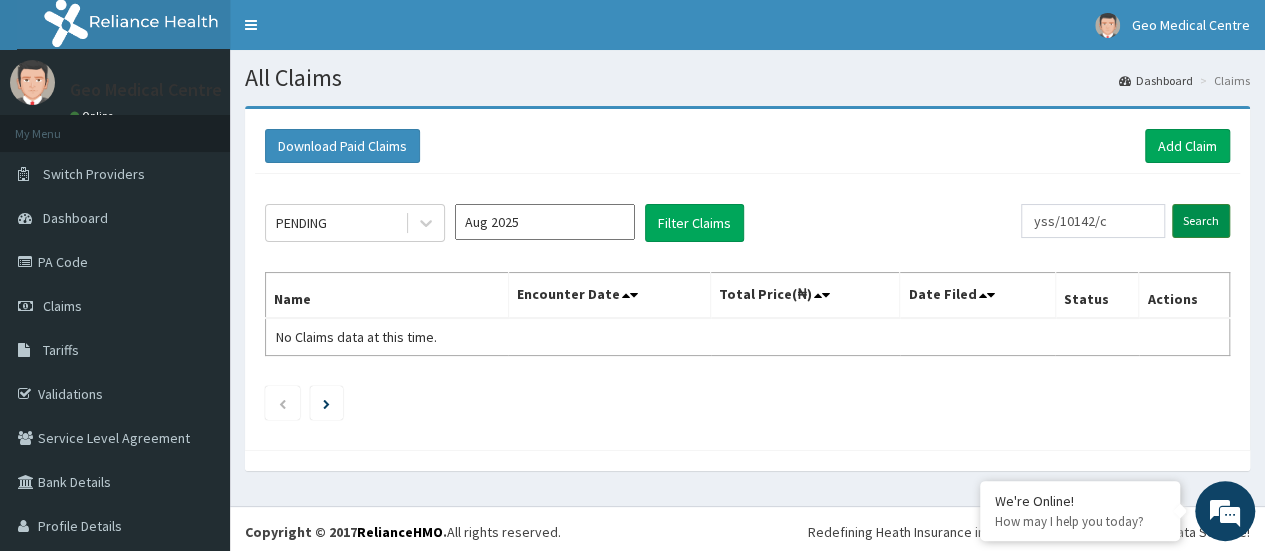 click on "Search" at bounding box center [1201, 221] 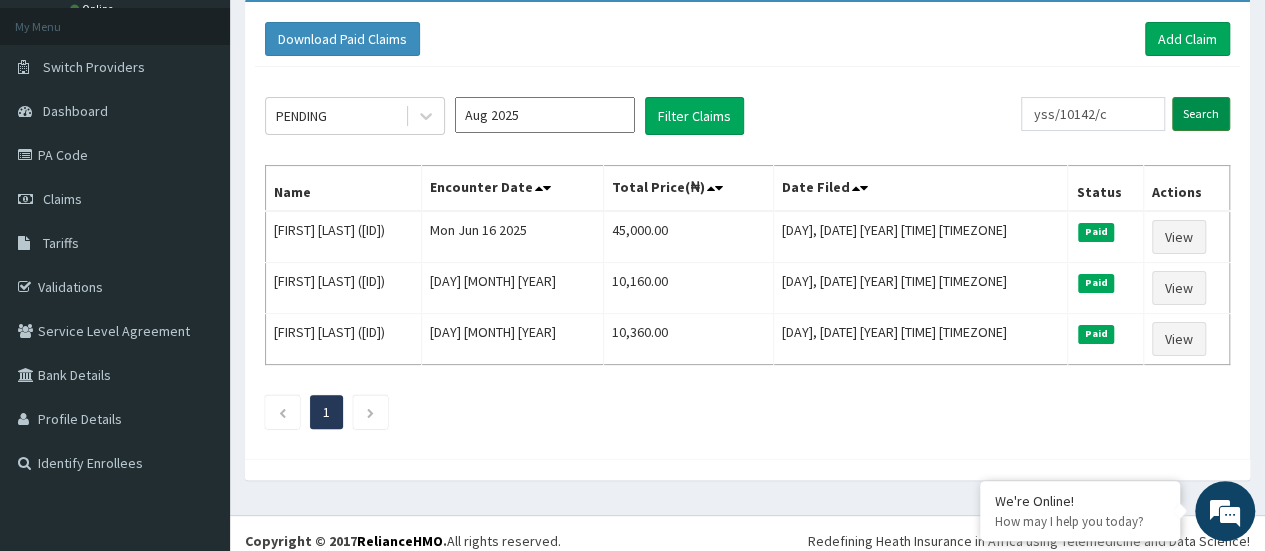 scroll, scrollTop: 117, scrollLeft: 0, axis: vertical 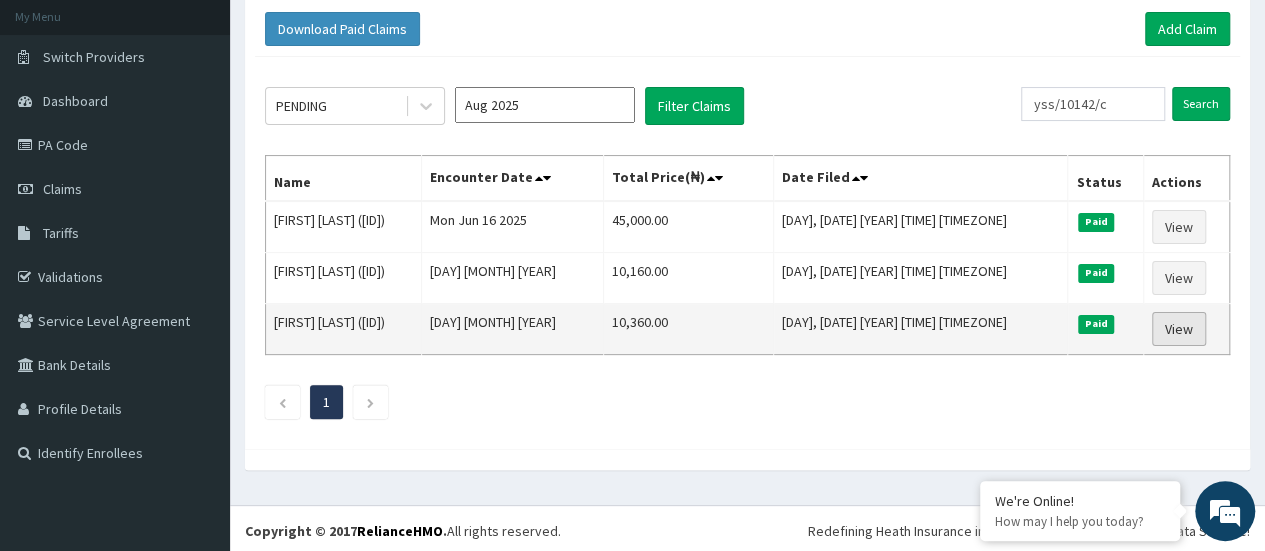 click on "View" at bounding box center [1179, 329] 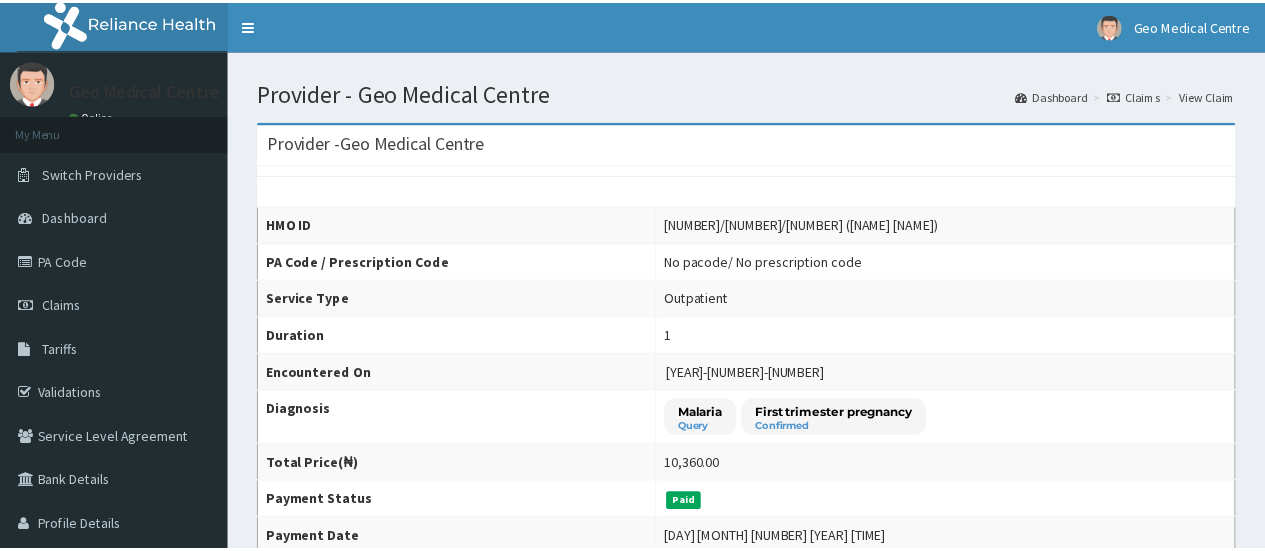 scroll, scrollTop: 0, scrollLeft: 0, axis: both 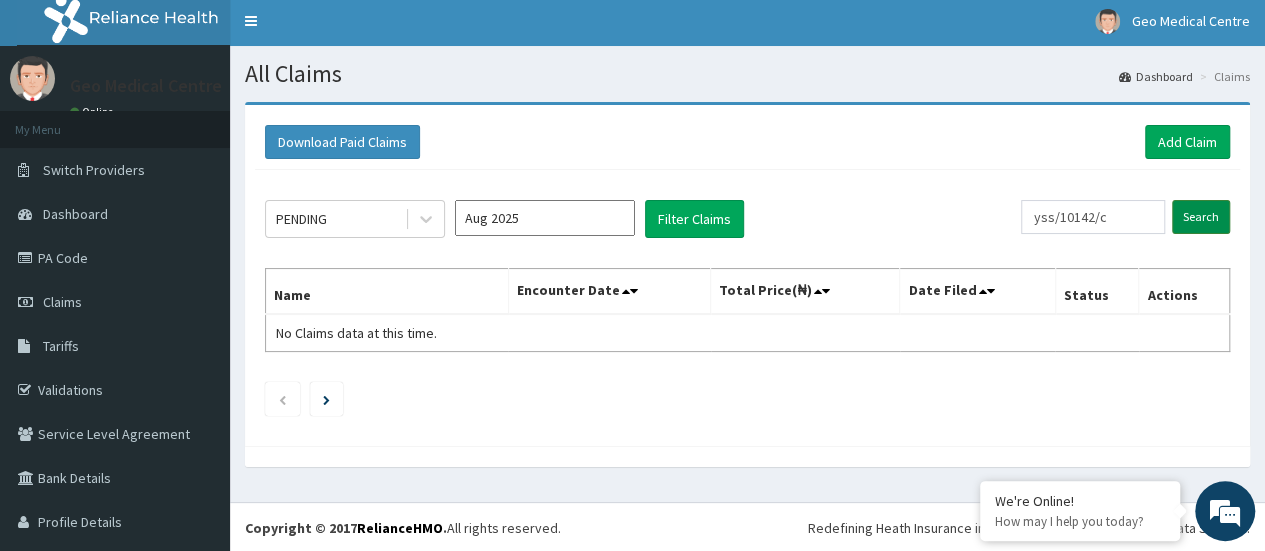 click on "Search" at bounding box center (1201, 217) 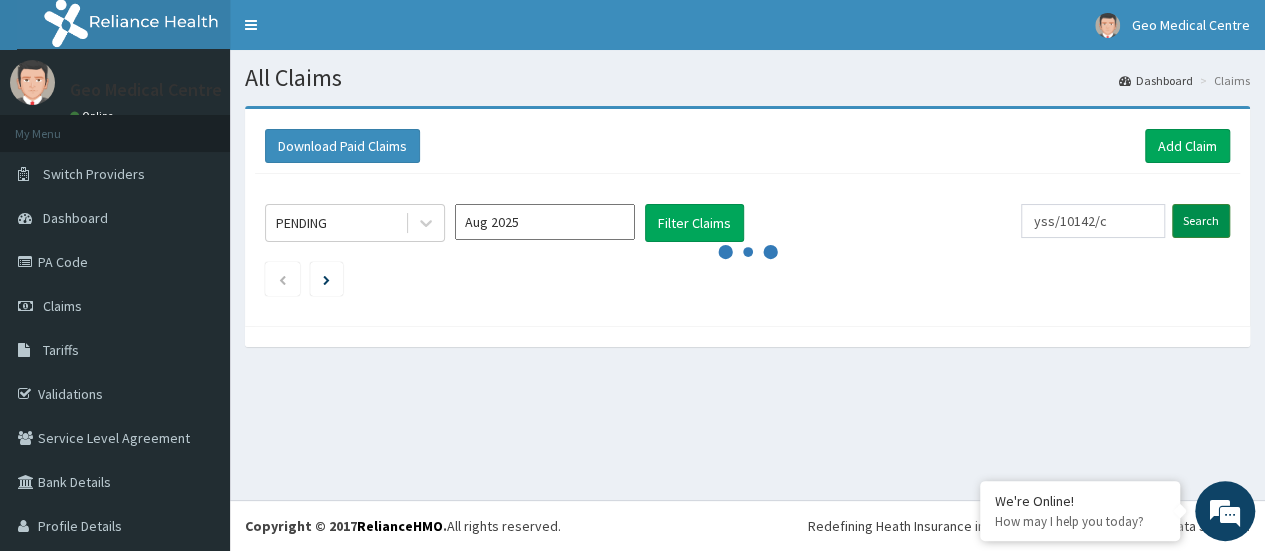 scroll, scrollTop: 0, scrollLeft: 0, axis: both 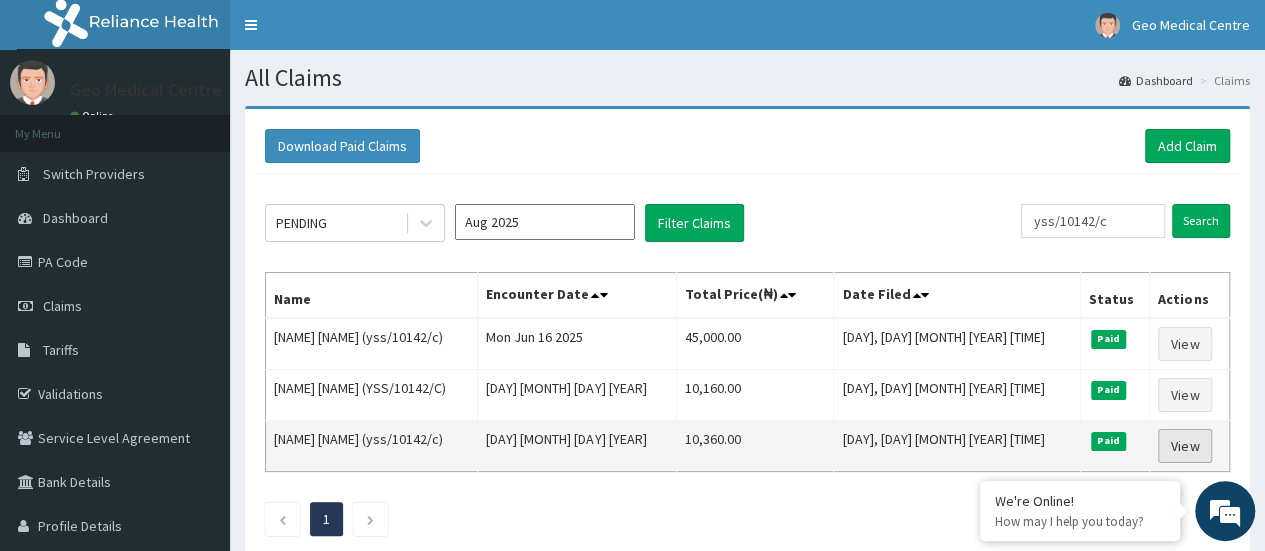 click on "View" at bounding box center [1185, 446] 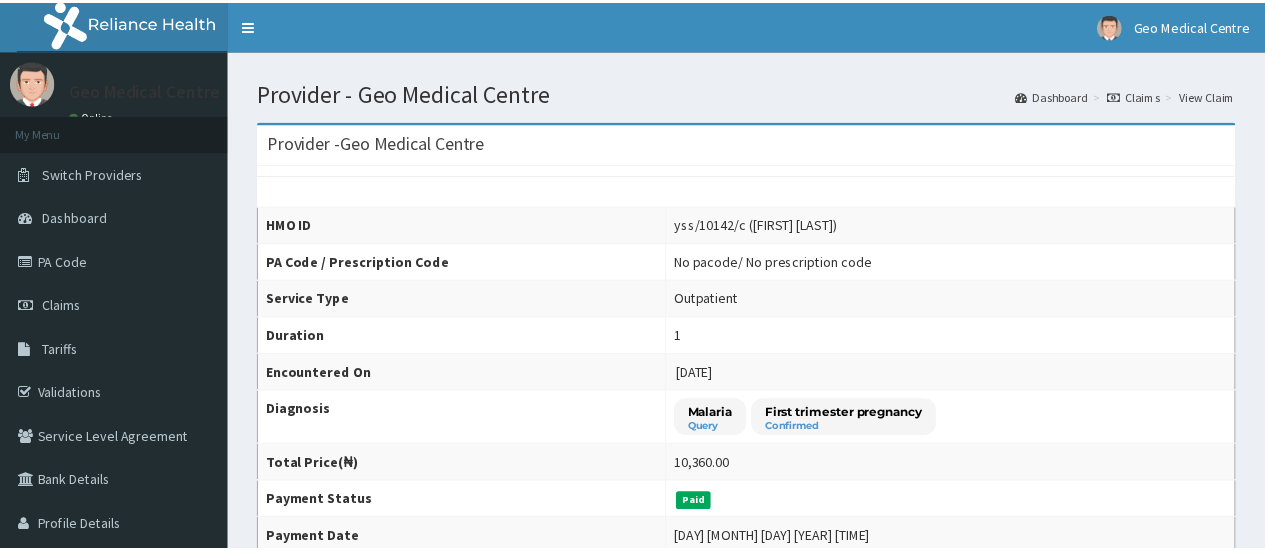 scroll, scrollTop: 0, scrollLeft: 0, axis: both 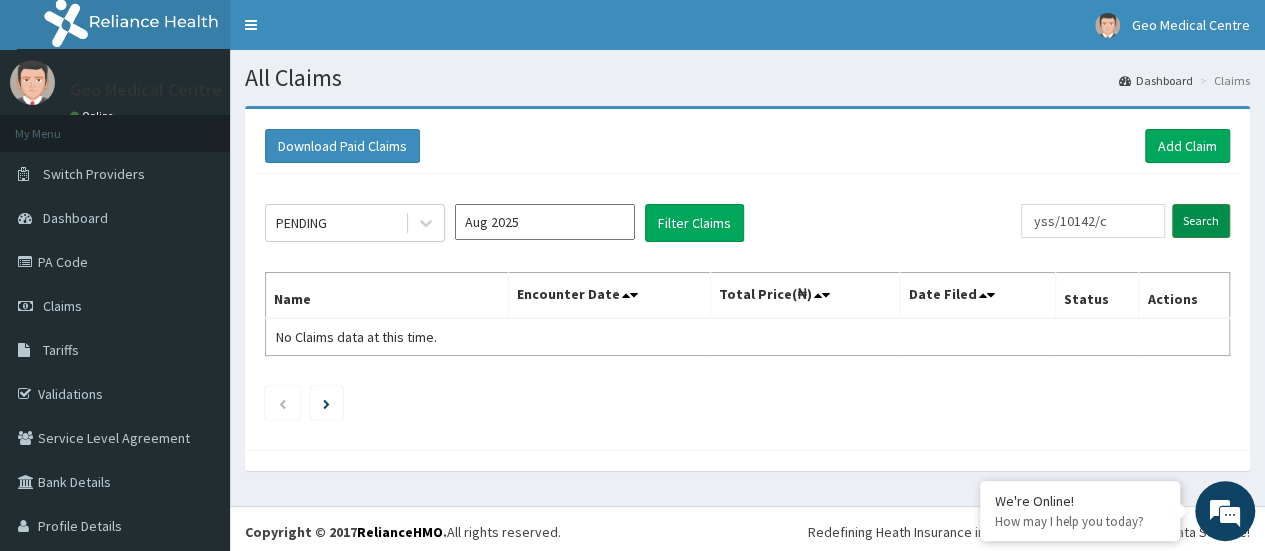 click on "Search" at bounding box center [1201, 221] 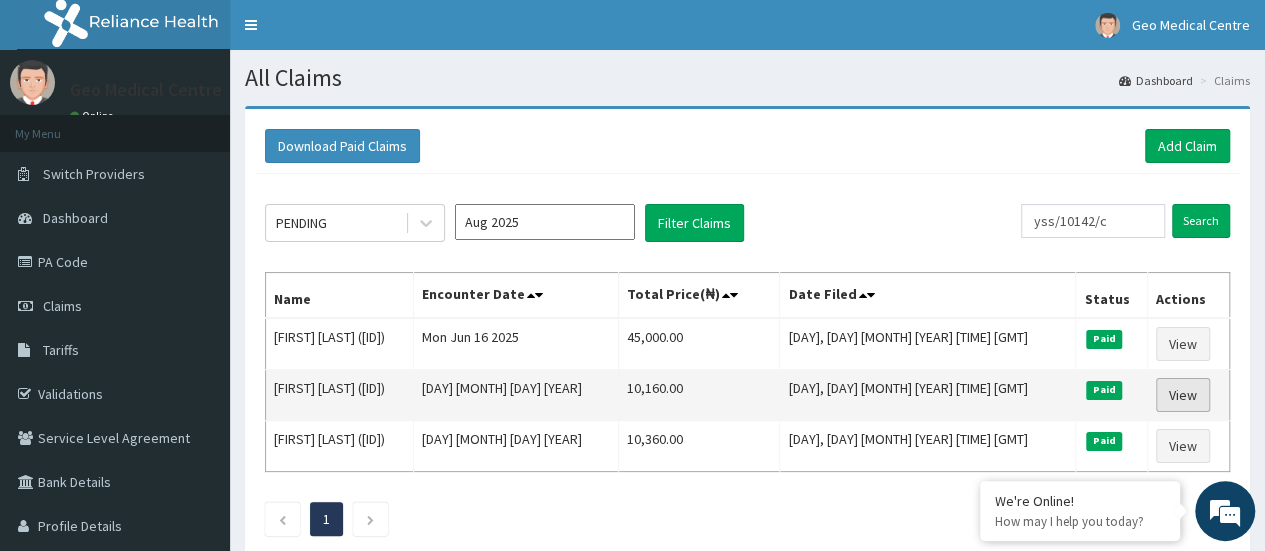 click on "View" at bounding box center [1183, 395] 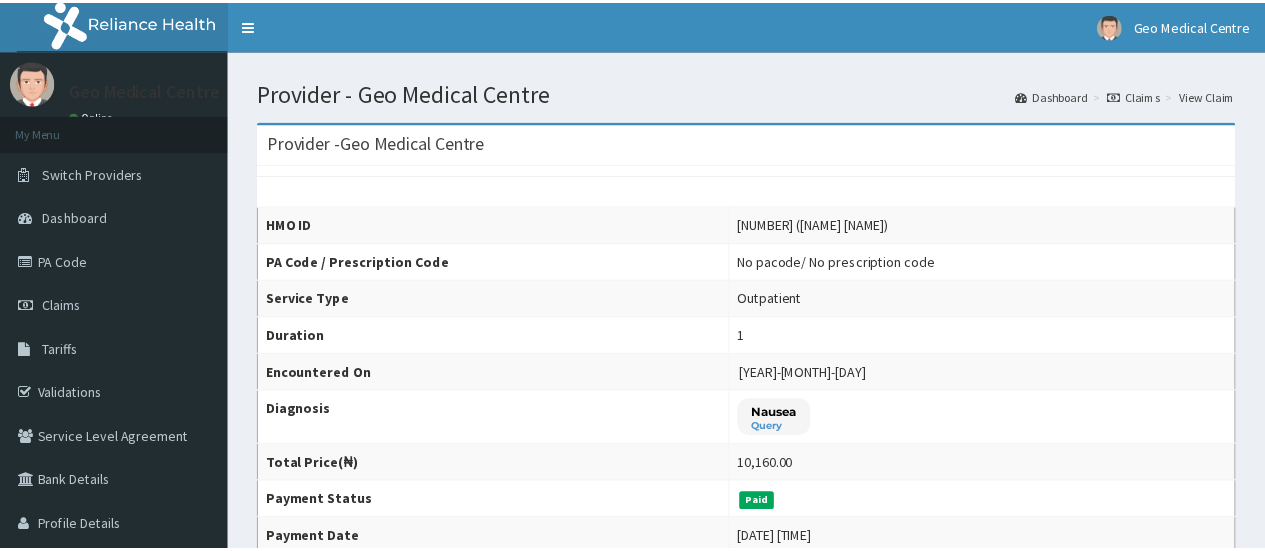 scroll, scrollTop: 0, scrollLeft: 0, axis: both 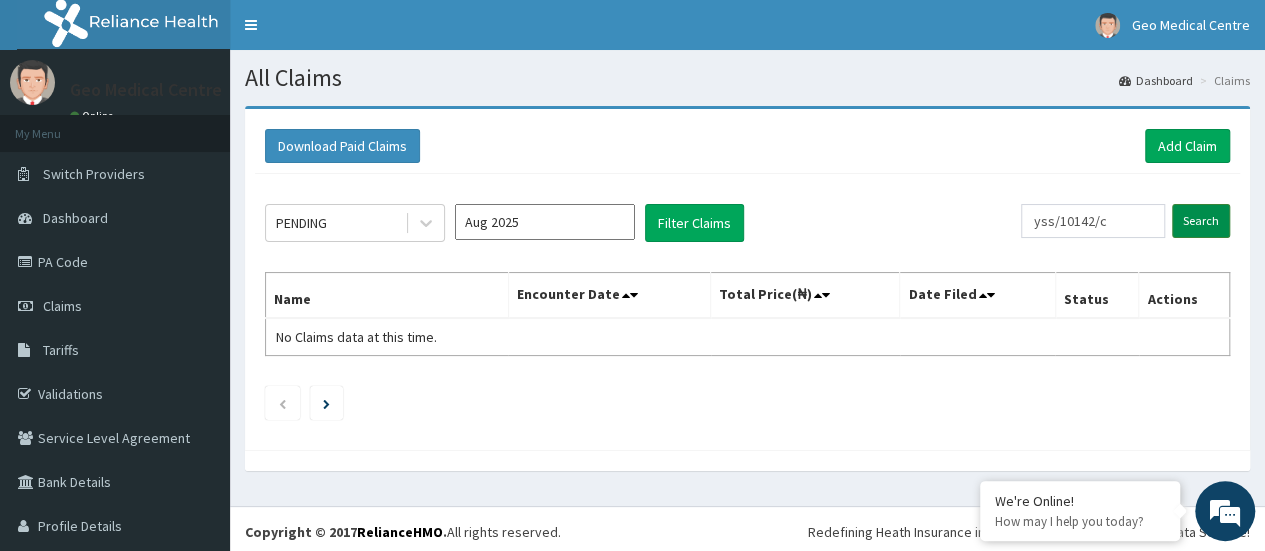 click on "Search" at bounding box center [1201, 221] 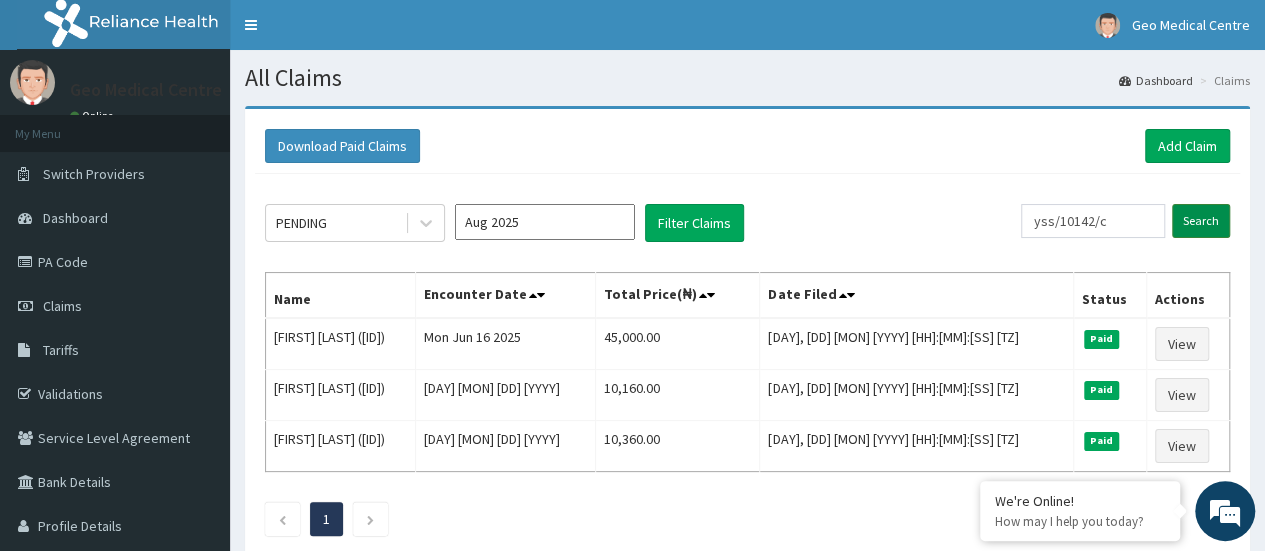 scroll, scrollTop: 0, scrollLeft: 0, axis: both 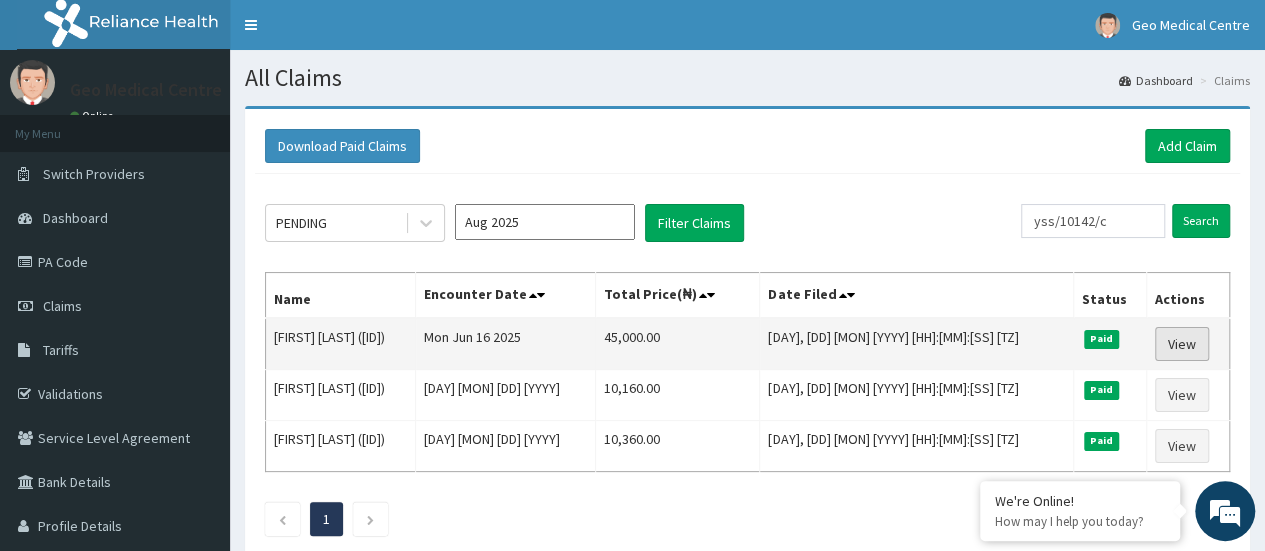 click on "View" at bounding box center [1182, 344] 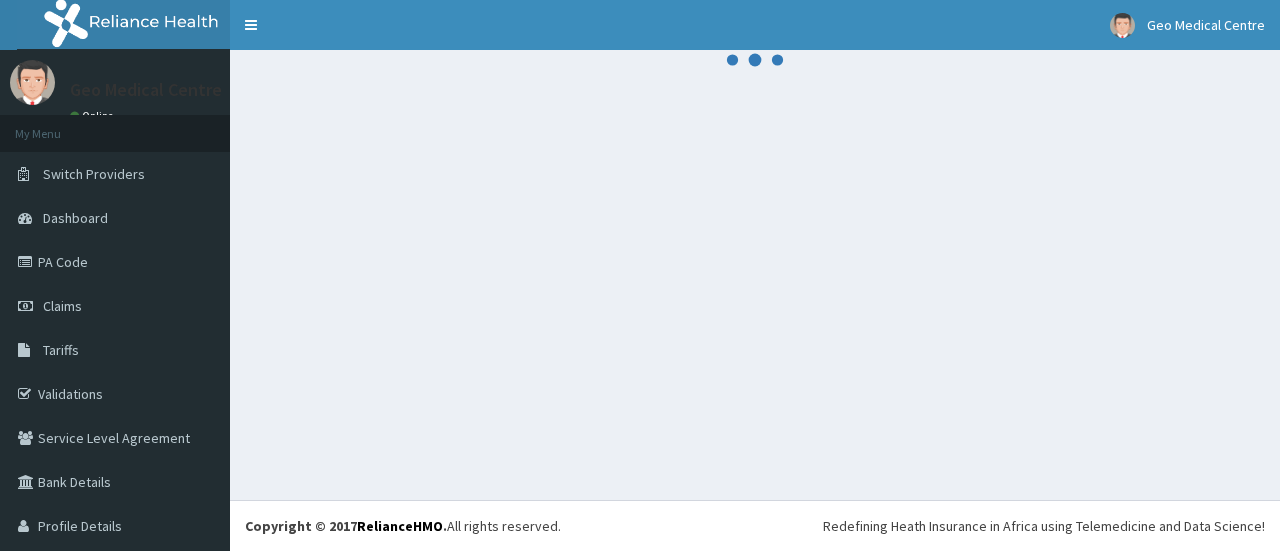 scroll, scrollTop: 0, scrollLeft: 0, axis: both 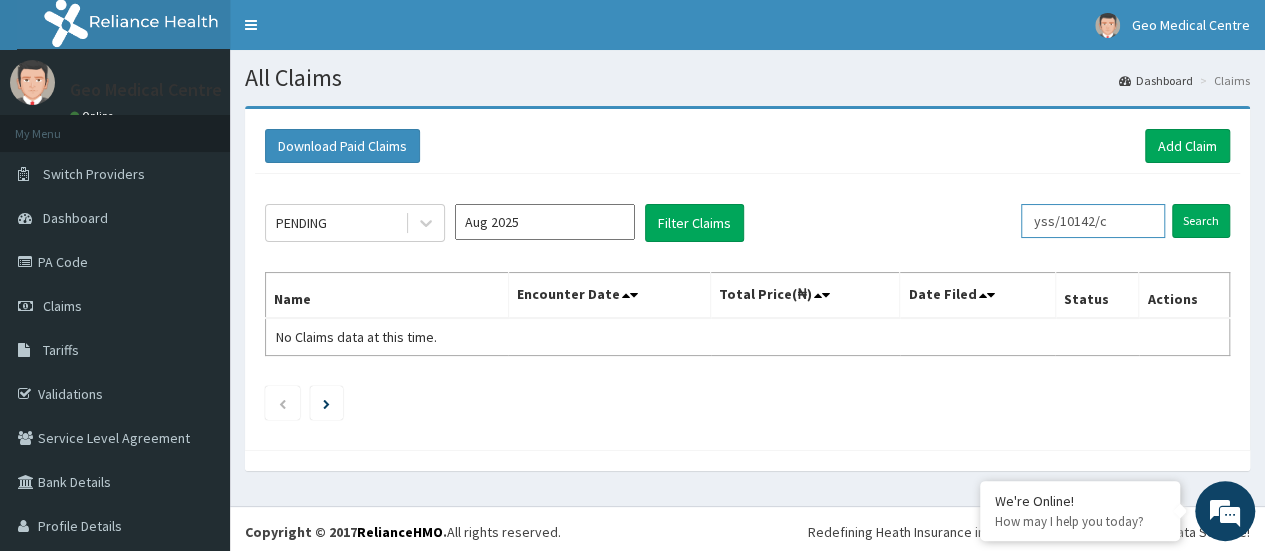 click on "yss/10142/c" at bounding box center (1093, 221) 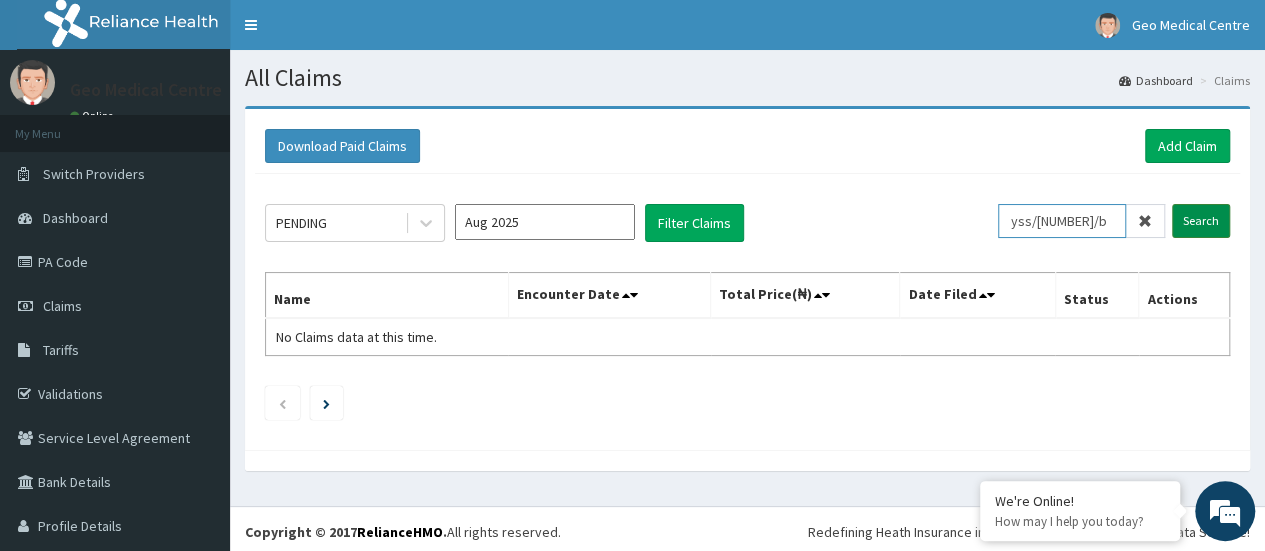 type on "yss/10150/b" 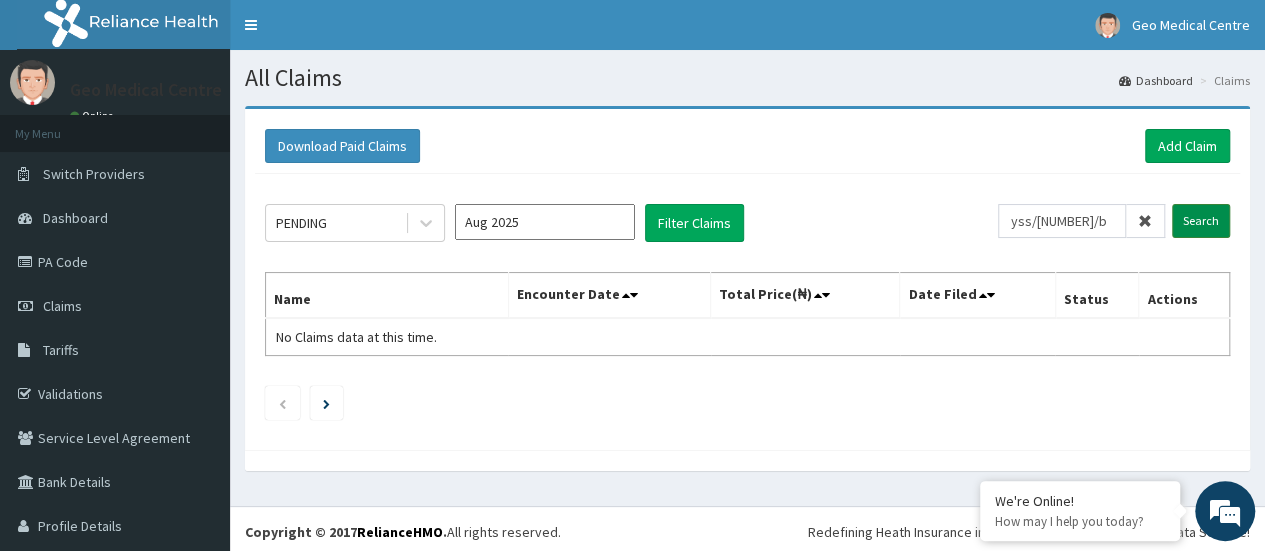 click on "Search" at bounding box center [1201, 221] 